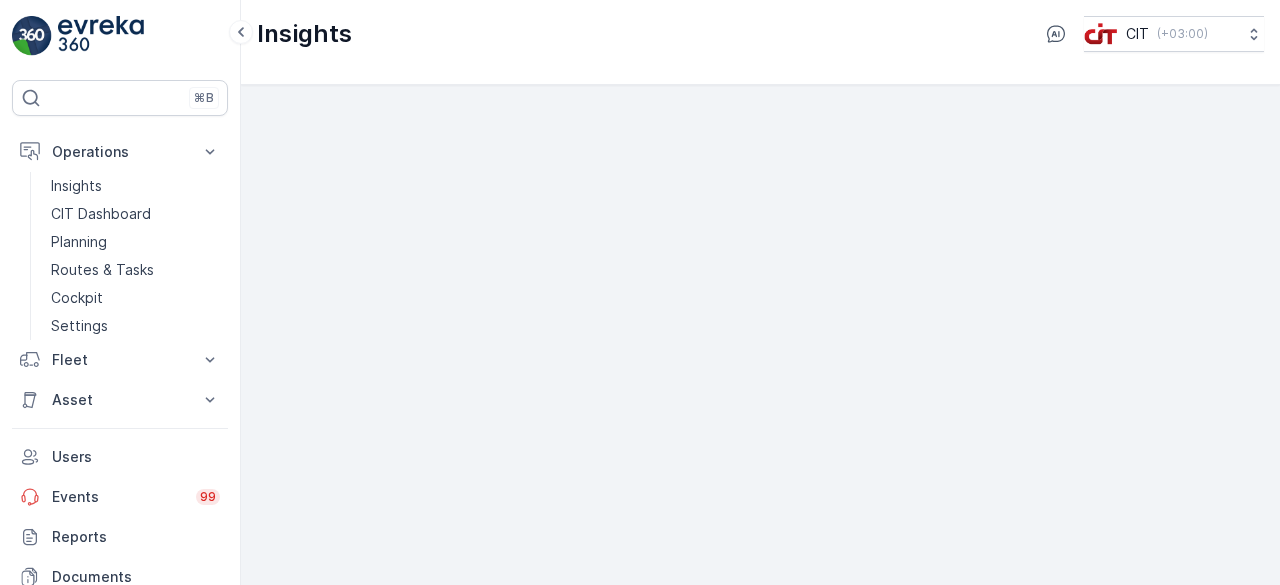 scroll, scrollTop: 0, scrollLeft: 0, axis: both 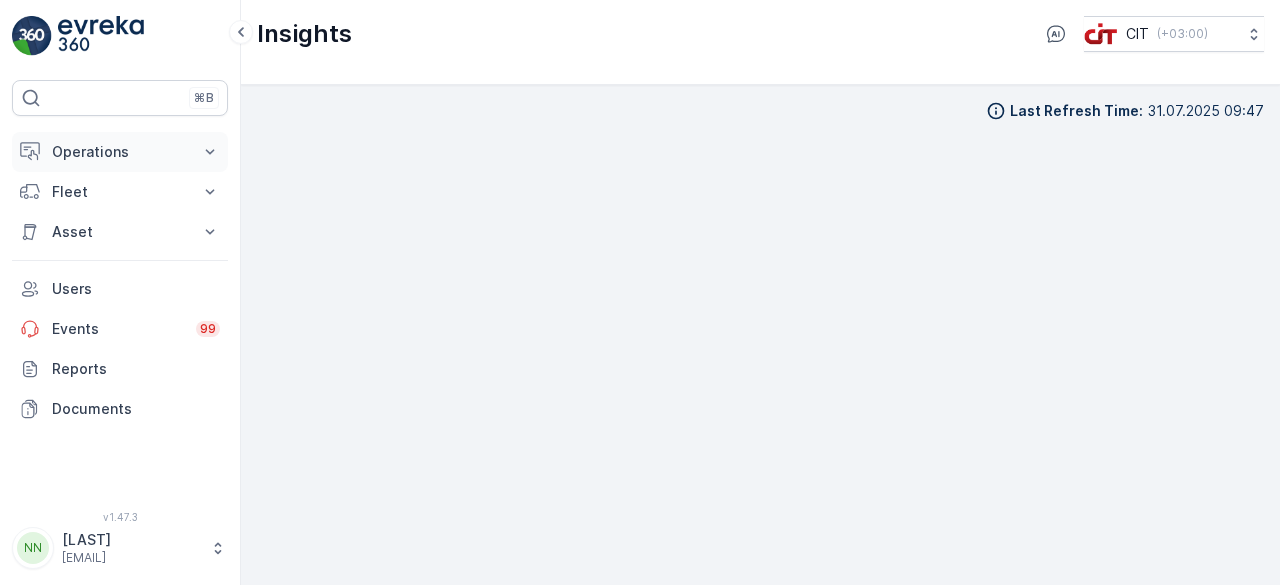 click on "Operations" at bounding box center [120, 152] 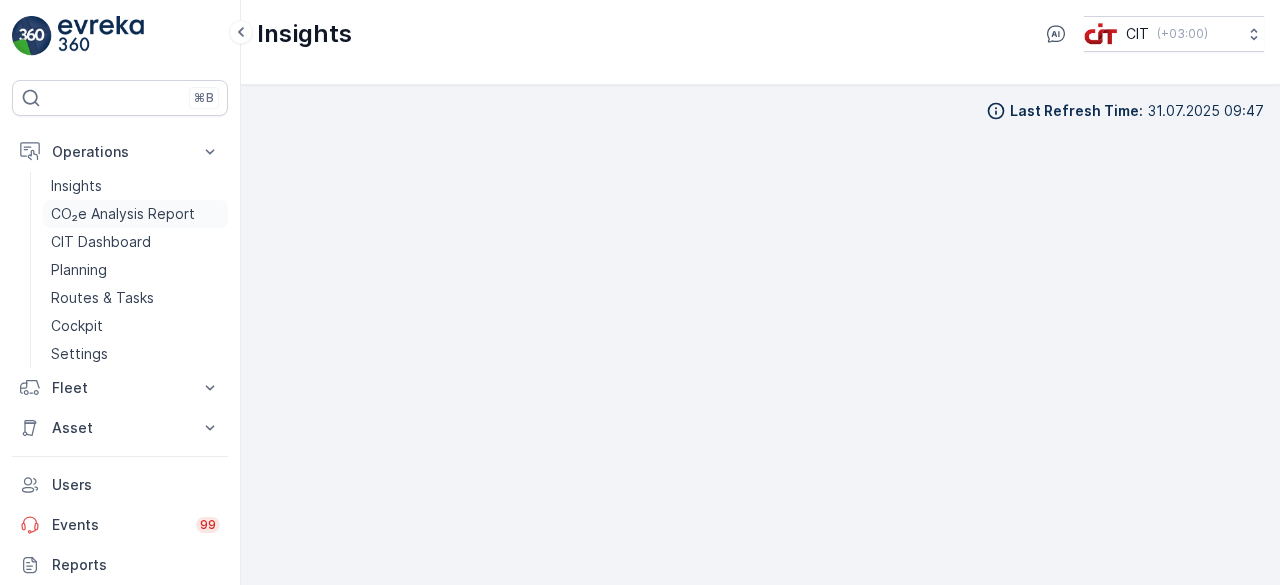 click on "CO₂e Analysis Report" at bounding box center (123, 214) 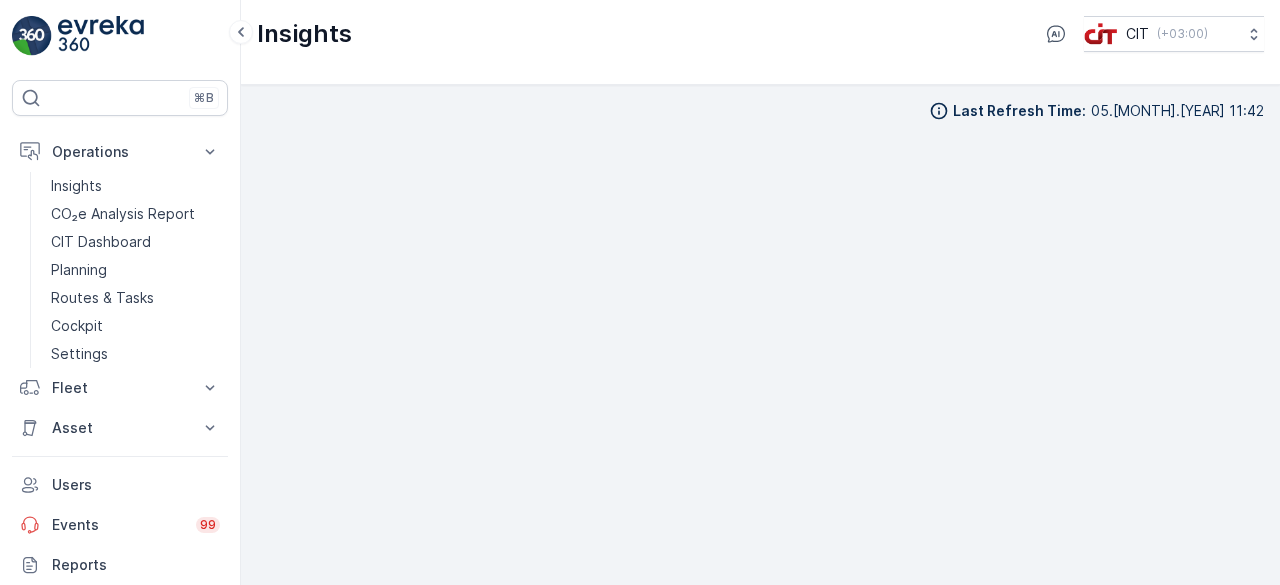 drag, startPoint x: 1279, startPoint y: 190, endPoint x: 1279, endPoint y: 259, distance: 69 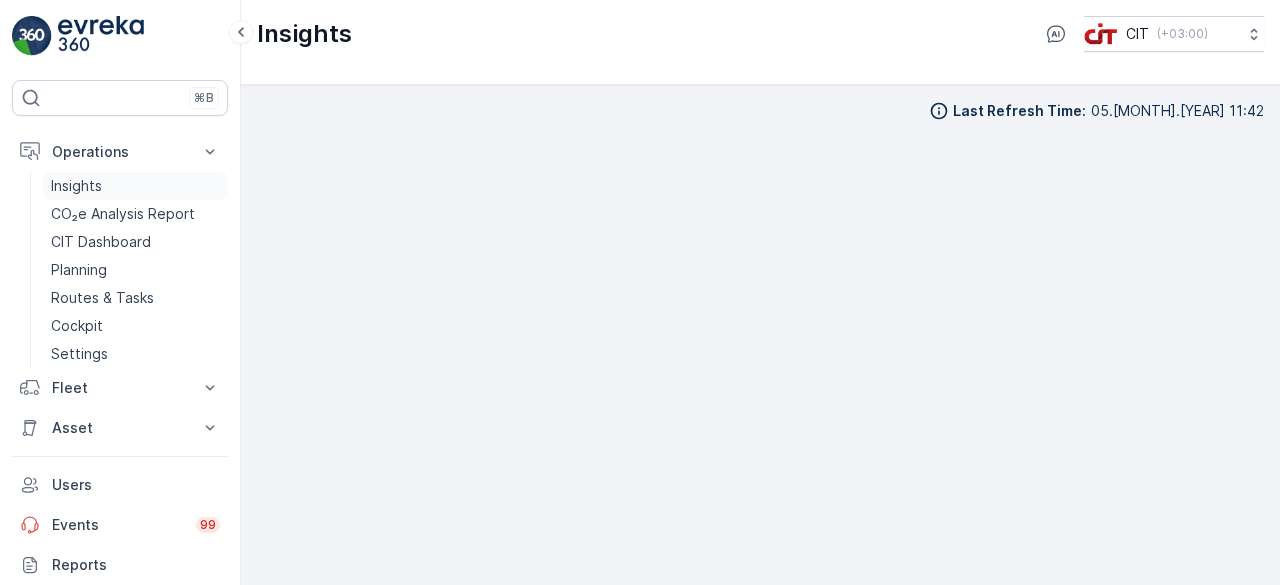 click on "Insights" at bounding box center (76, 186) 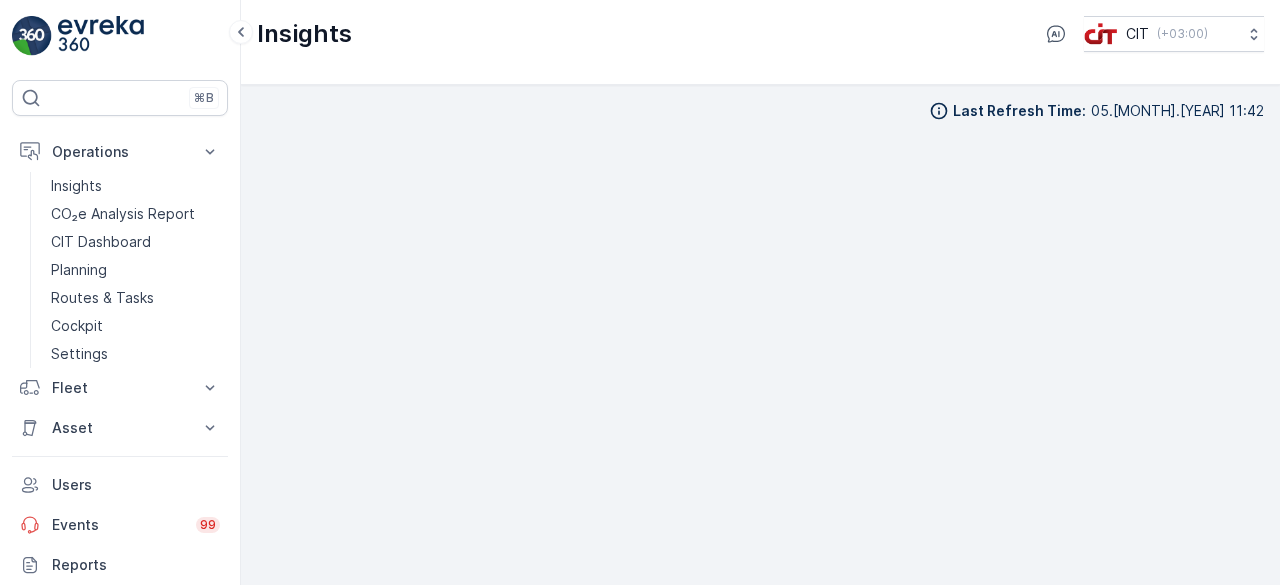 scroll, scrollTop: 14, scrollLeft: 0, axis: vertical 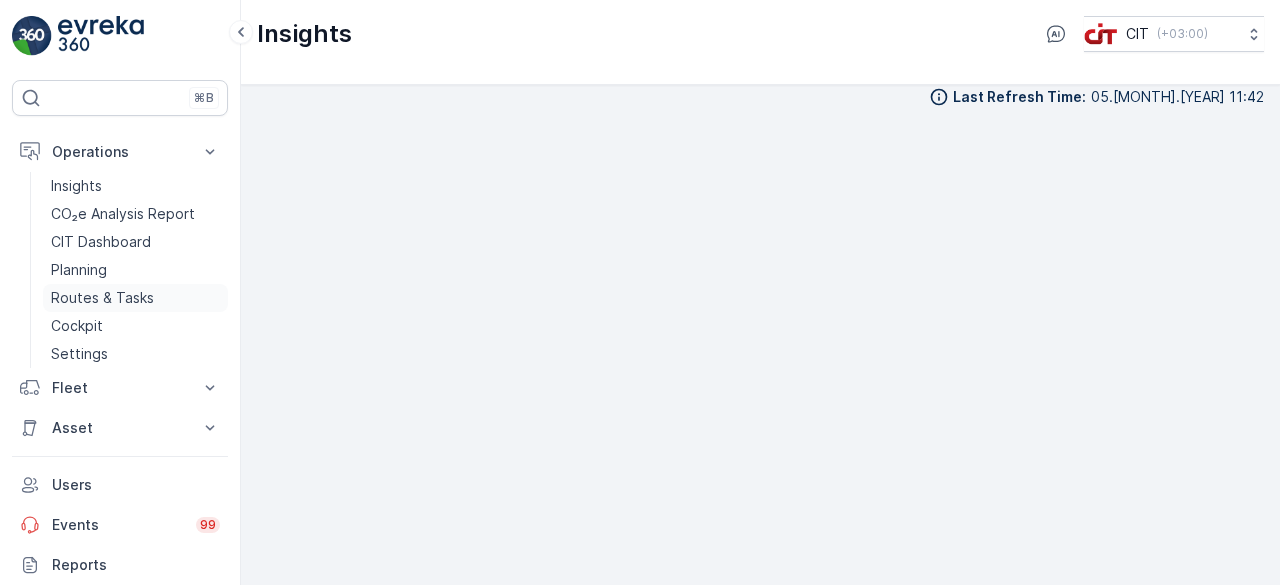 click on "Routes & Tasks" at bounding box center (102, 298) 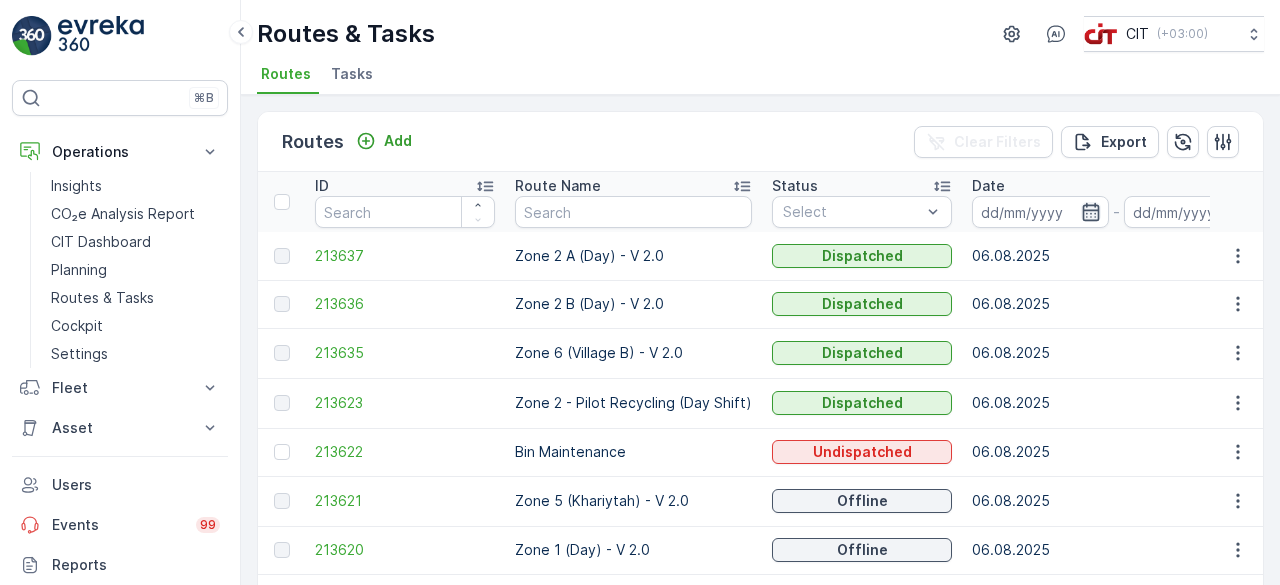 click 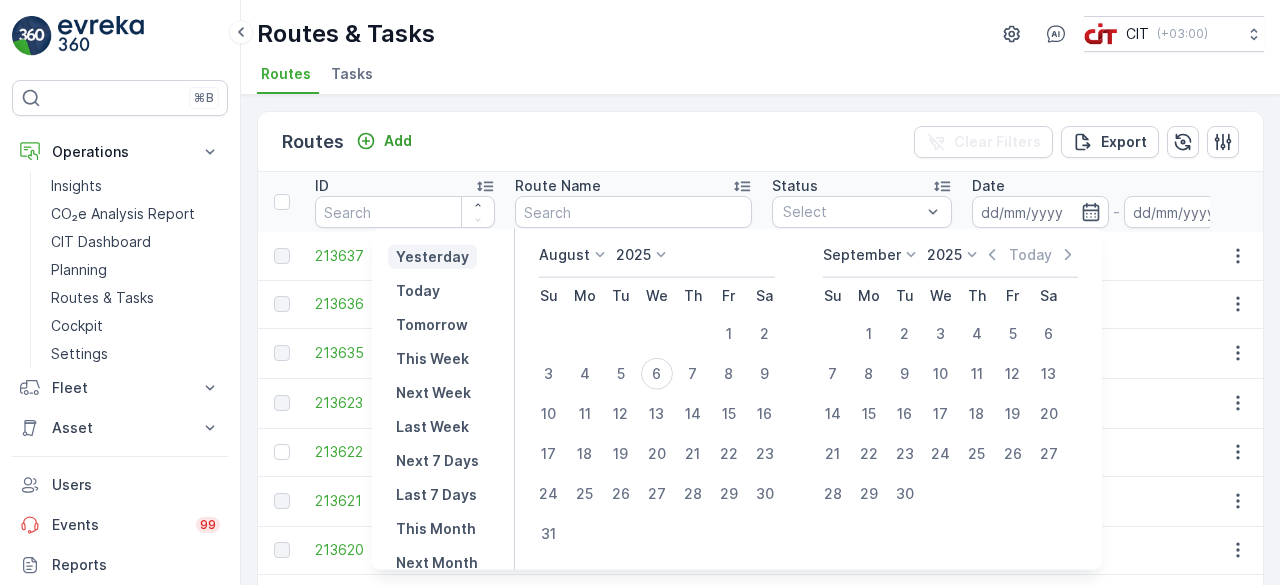 click on "Yesterday" at bounding box center (432, 257) 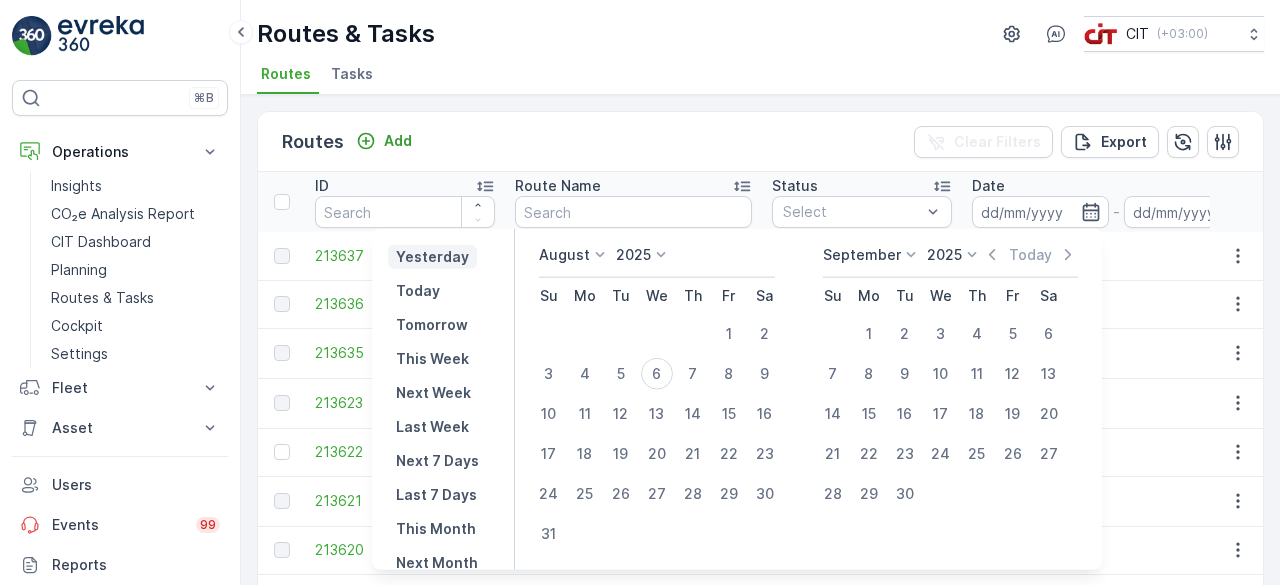 type on "05.08.2025" 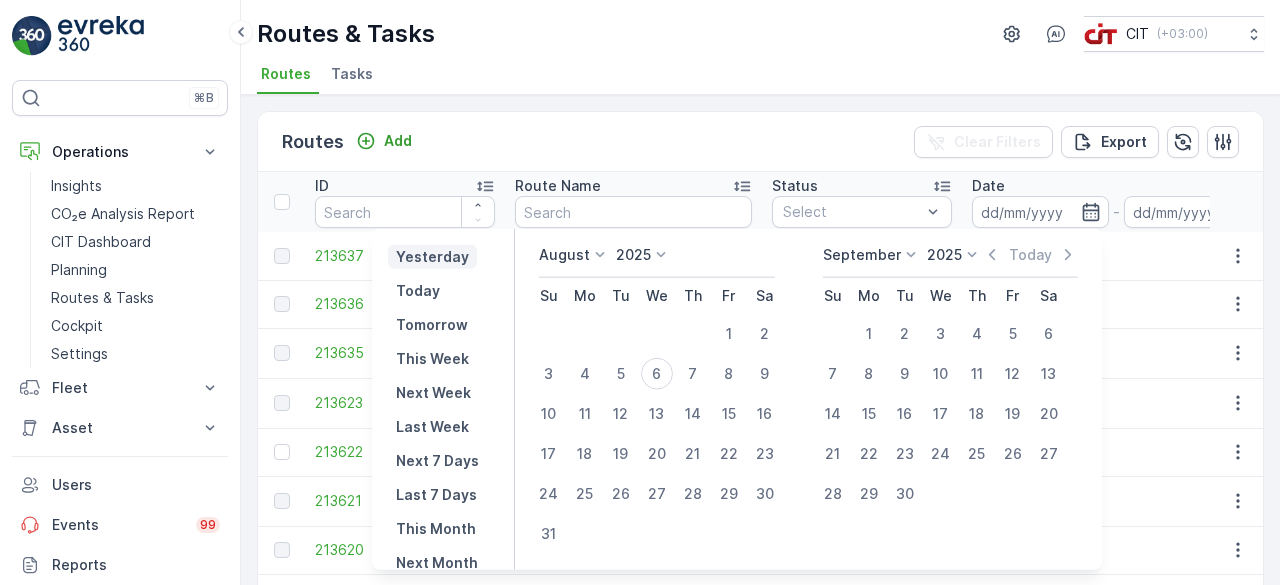 type on "05.08.2025" 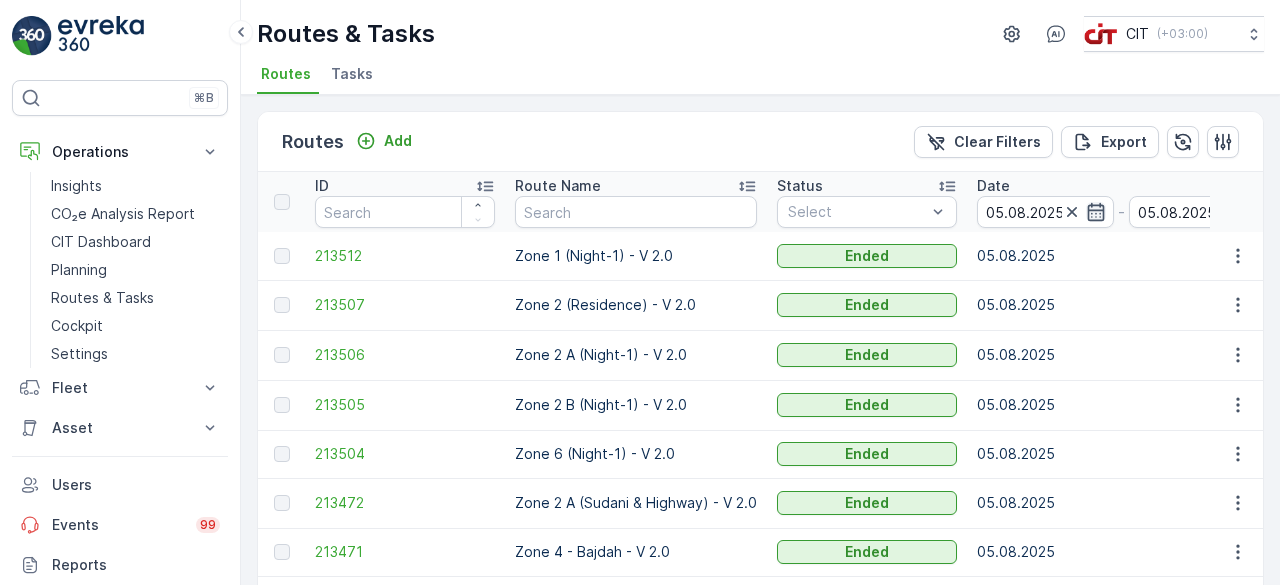 click 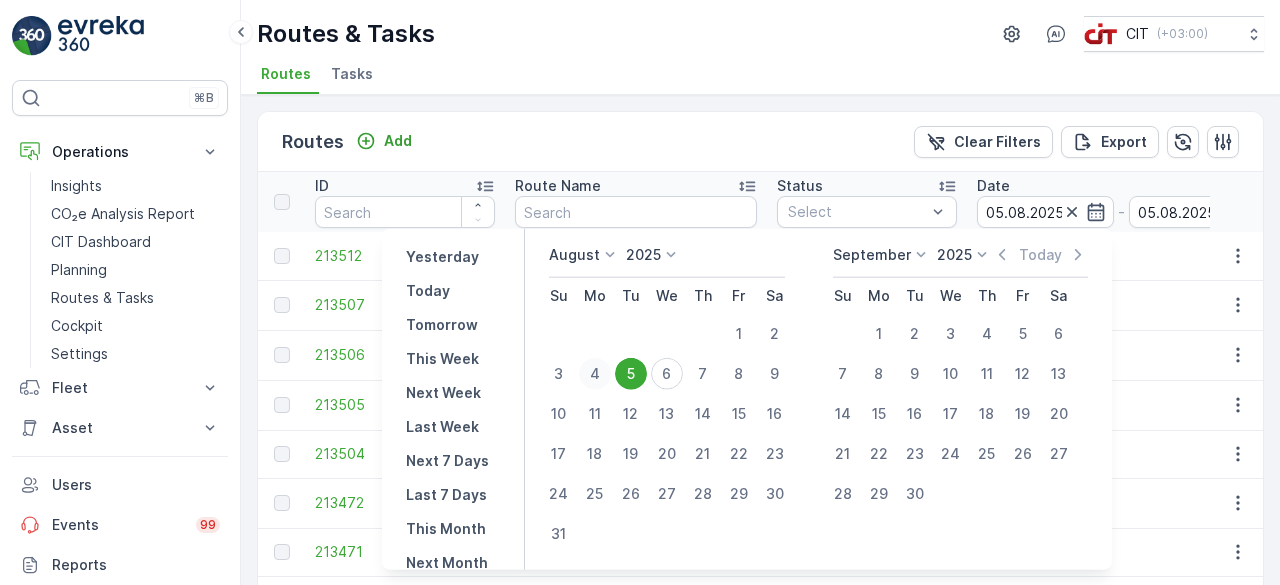 click on "4" at bounding box center [595, 374] 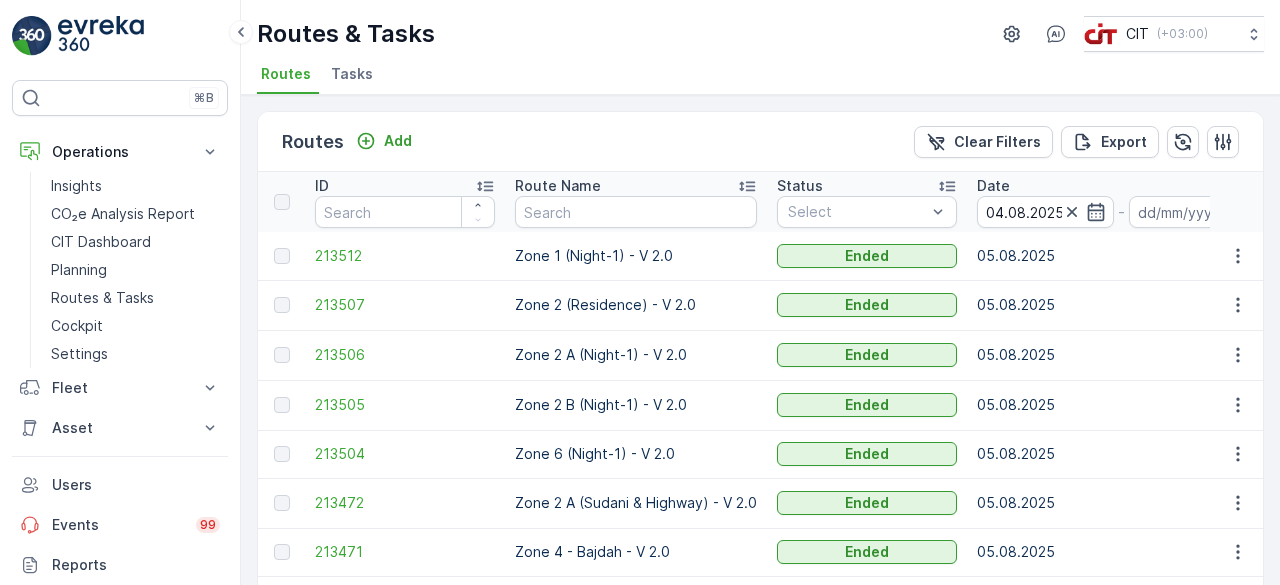 type on "04.08.2025" 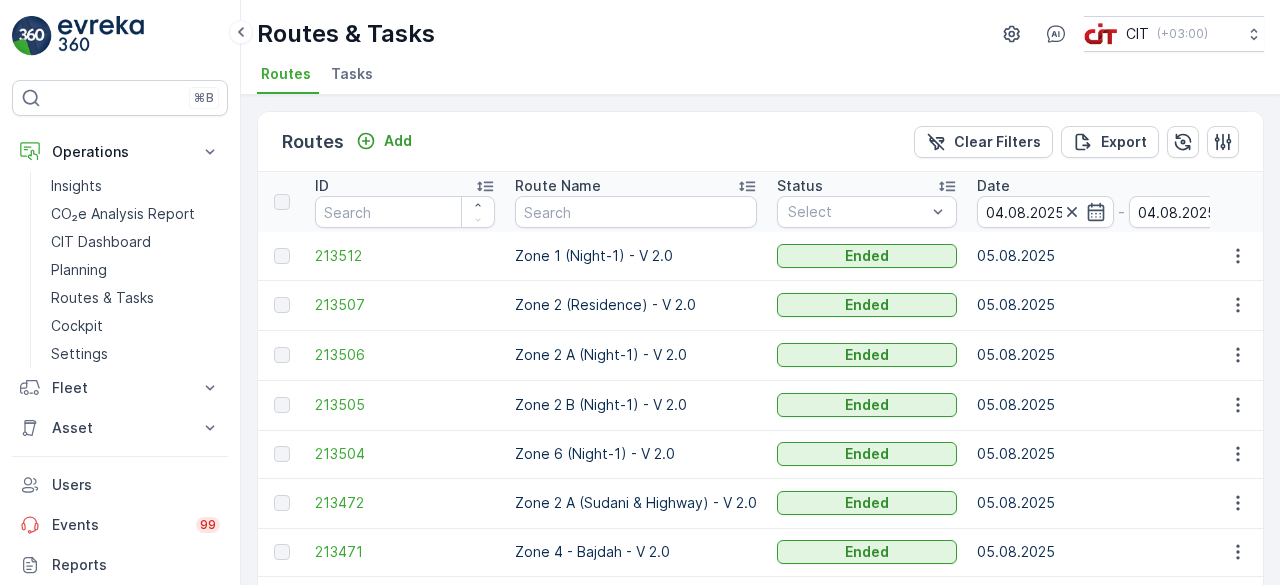 click on "05.08.2025" at bounding box center [1121, 305] 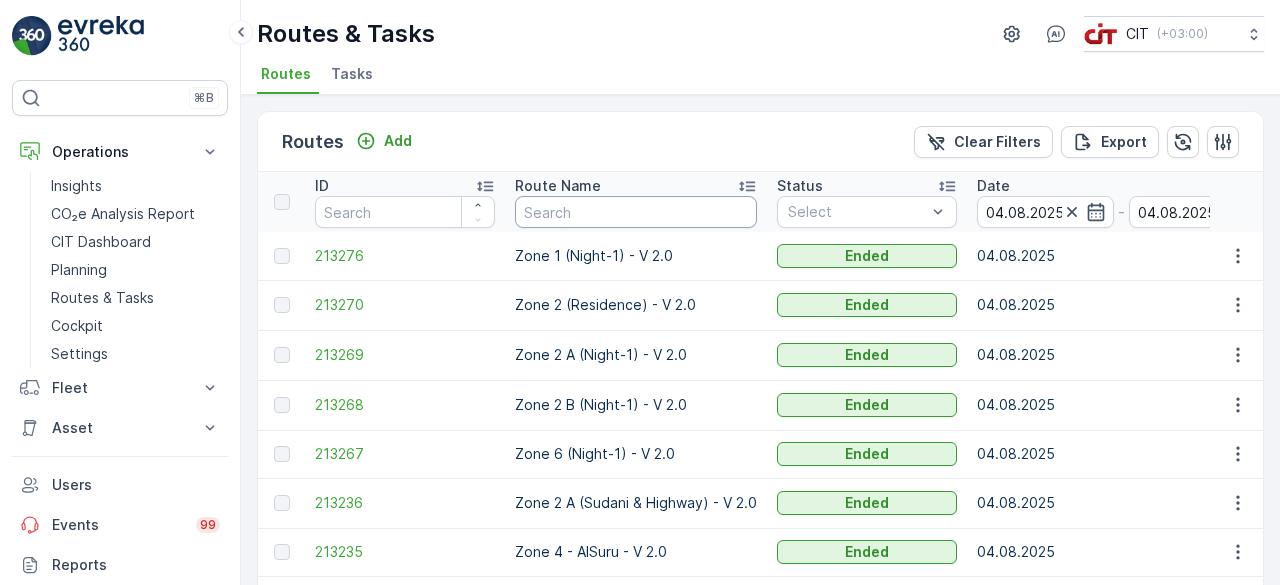 click at bounding box center (636, 212) 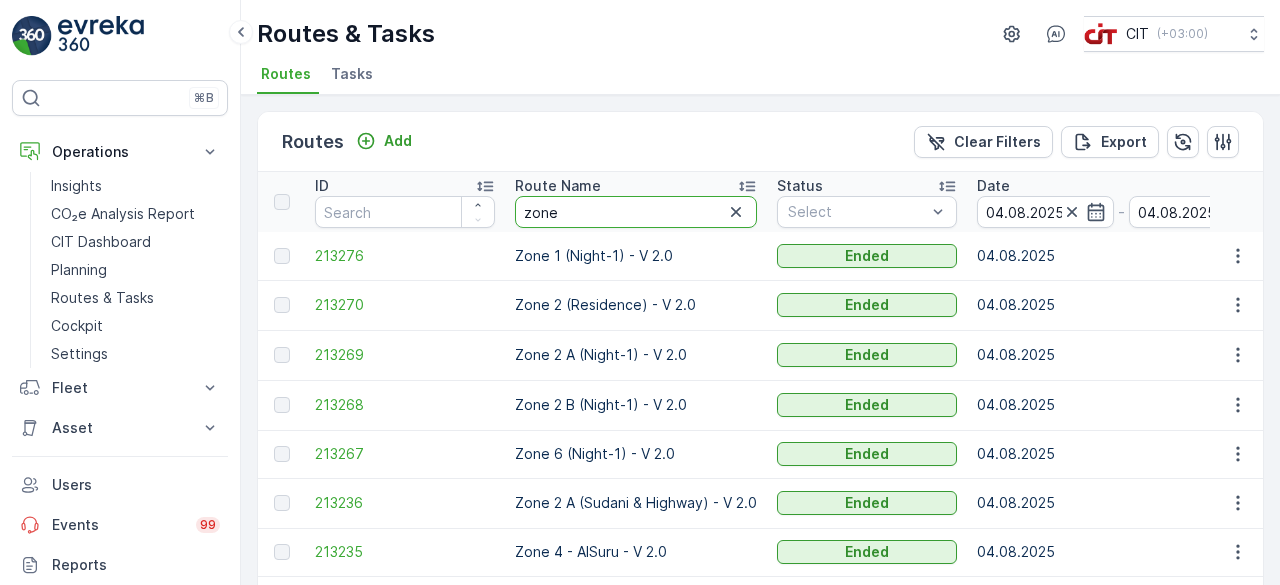 type on "[ZONE] 4" 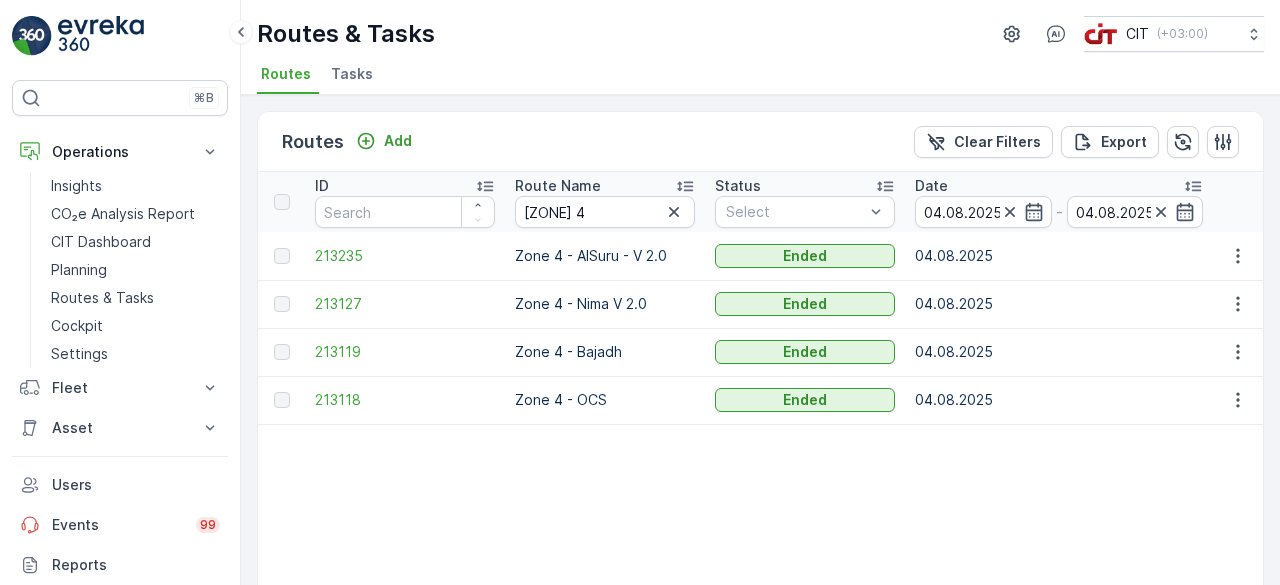 click on "04.08.2025" at bounding box center (1059, 352) 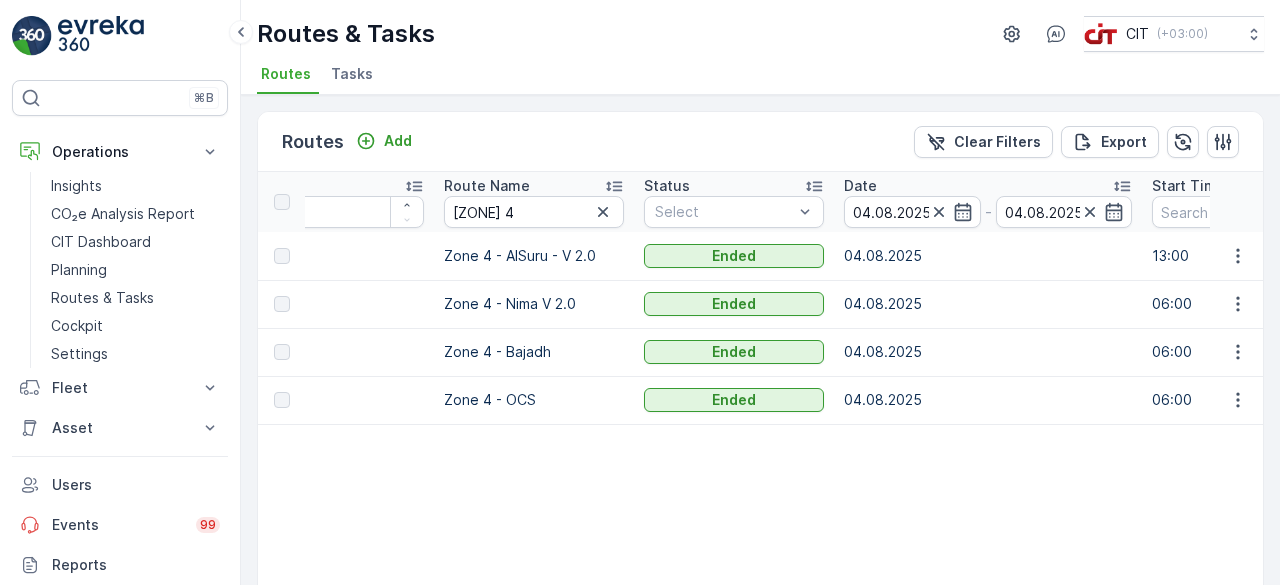 scroll, scrollTop: 0, scrollLeft: 70, axis: horizontal 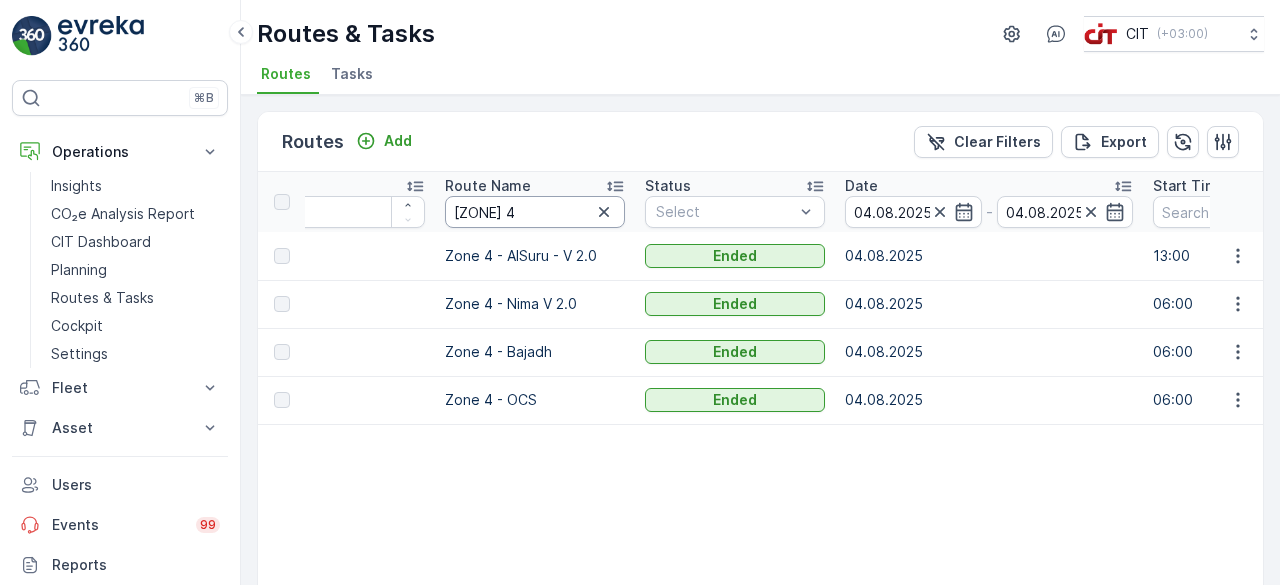 click on "[ZONE] 4" at bounding box center (535, 212) 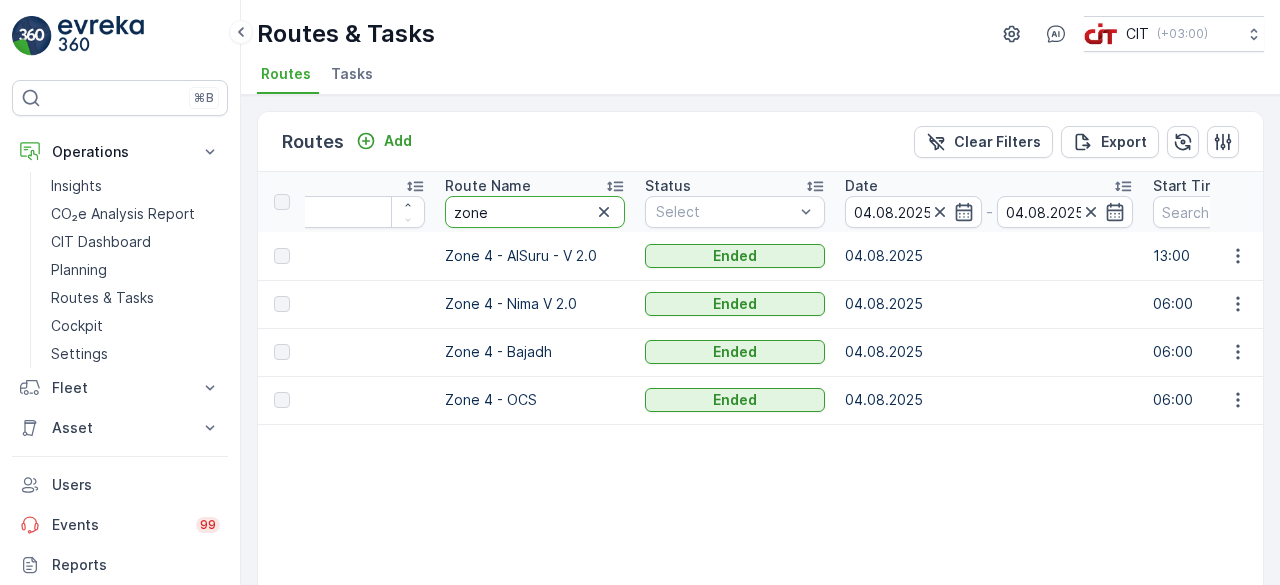 type on "zone 5" 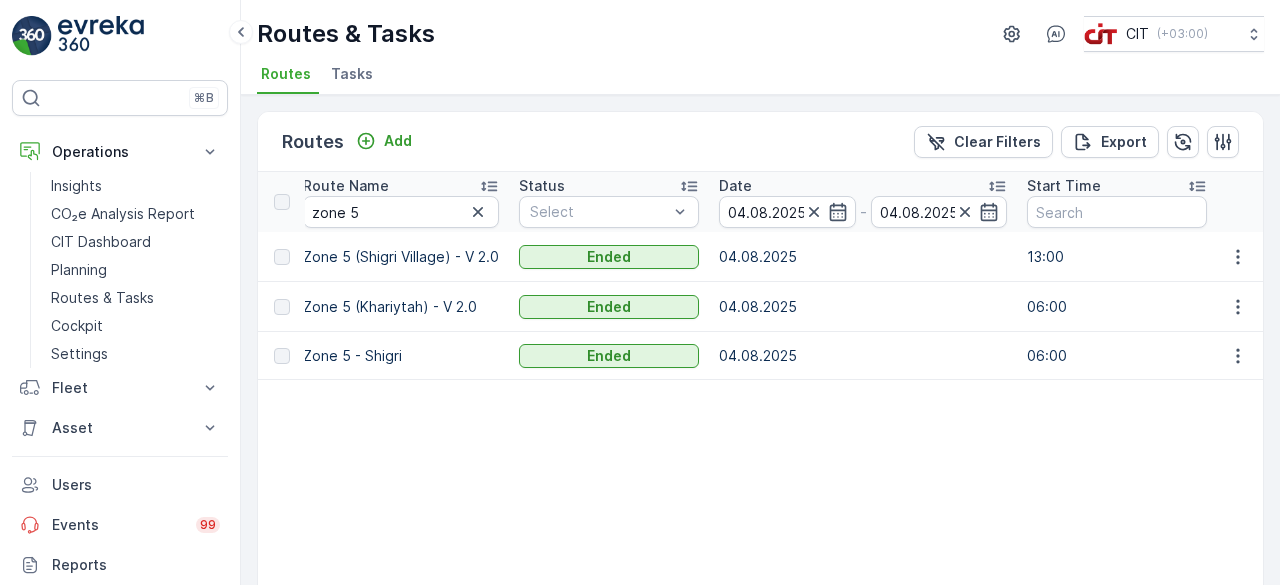 scroll, scrollTop: 0, scrollLeft: 211, axis: horizontal 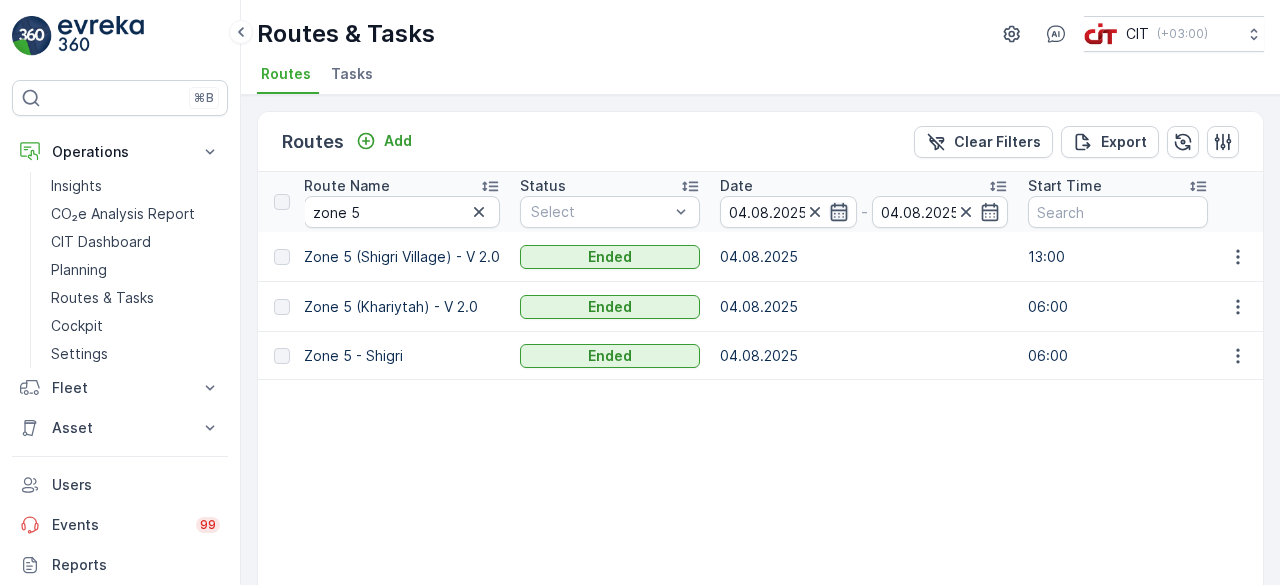click 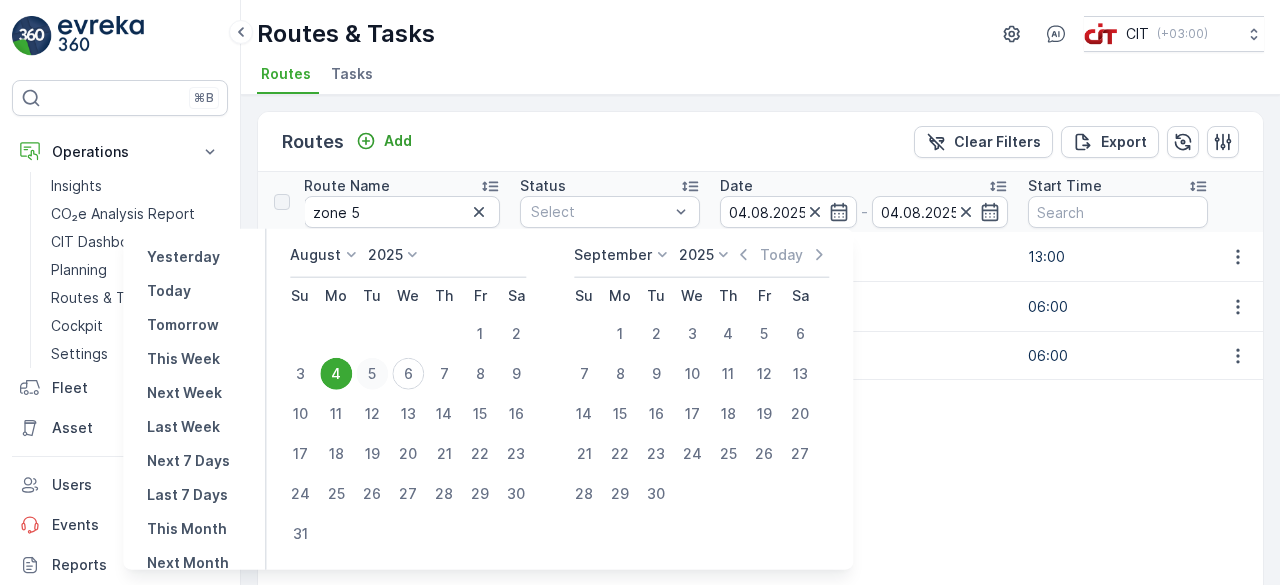 click on "5" at bounding box center (372, 374) 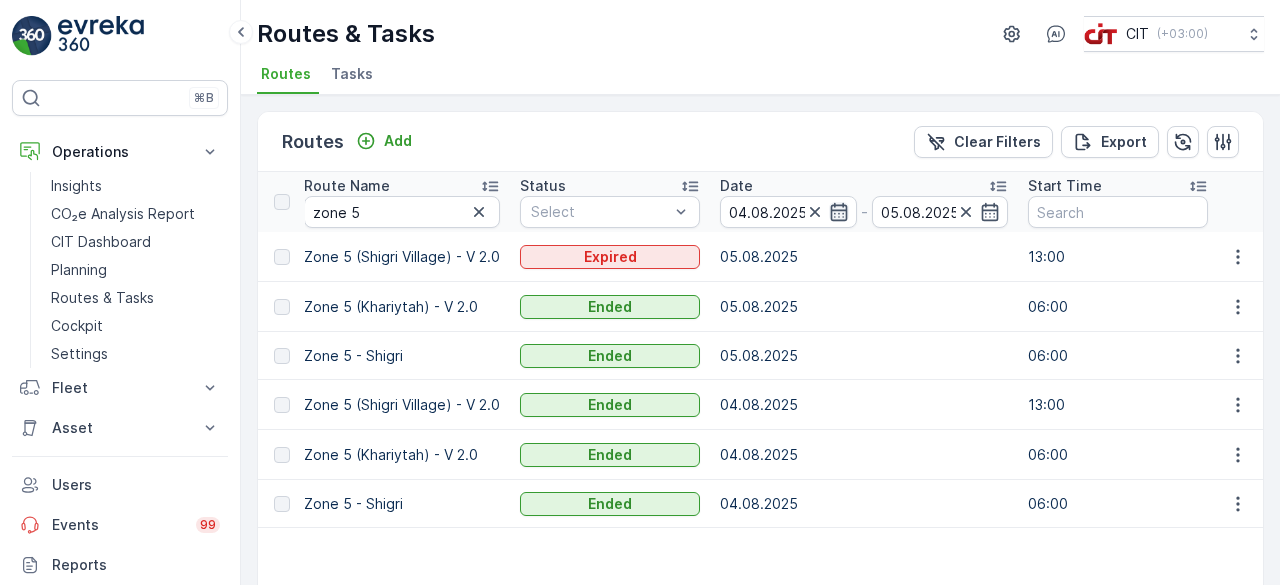 click 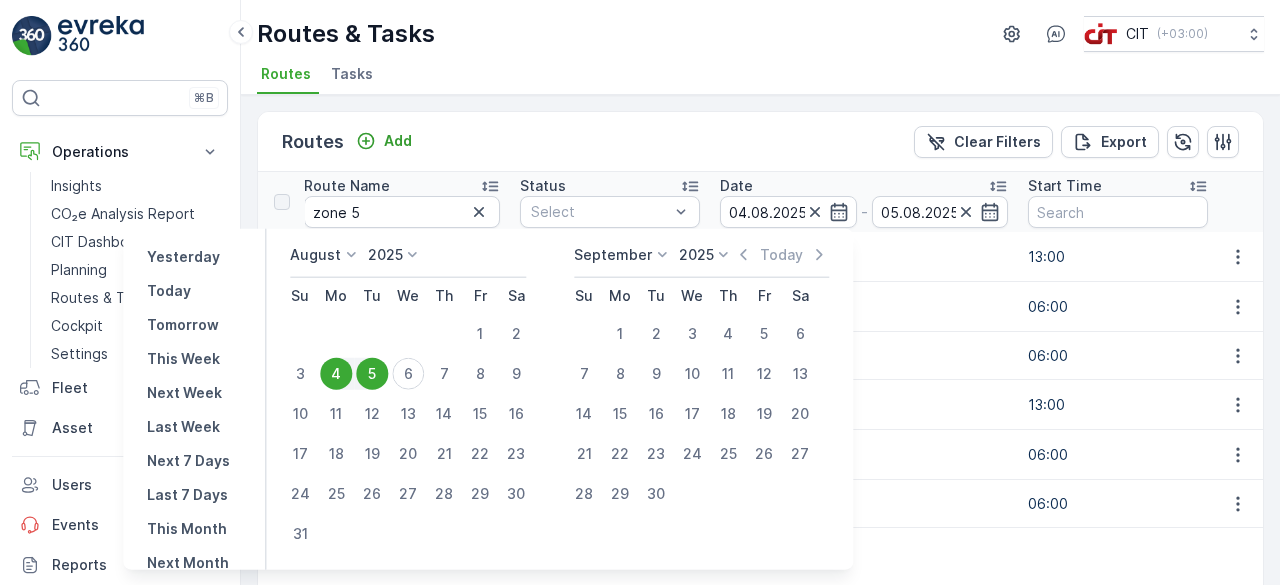 click on "5" at bounding box center [372, 374] 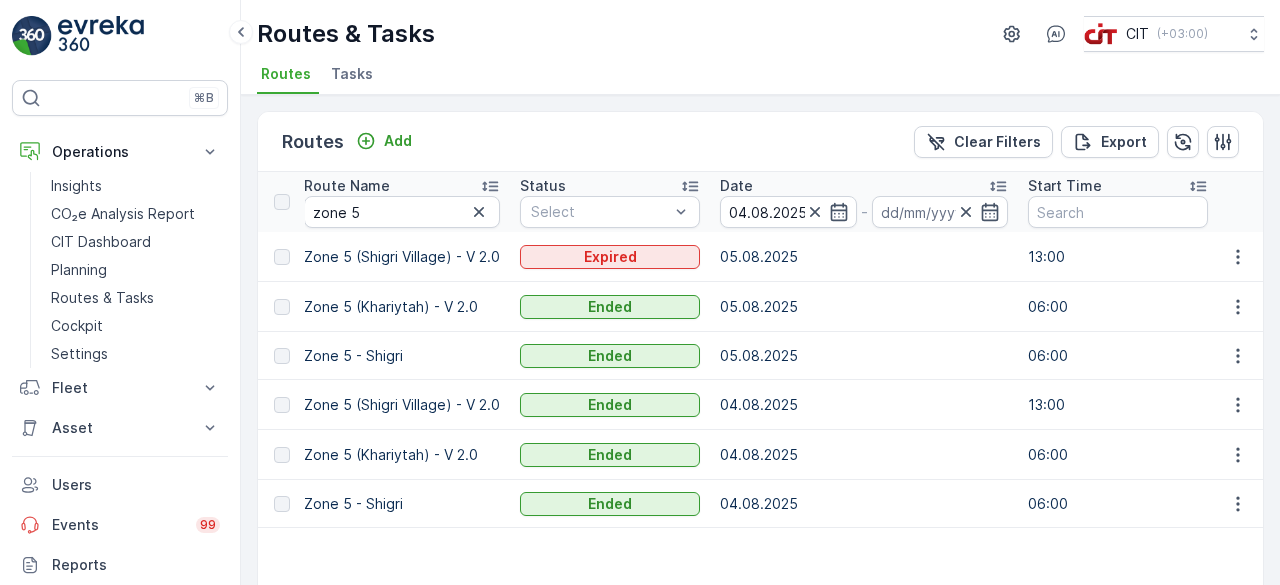 type on "04.08.2025" 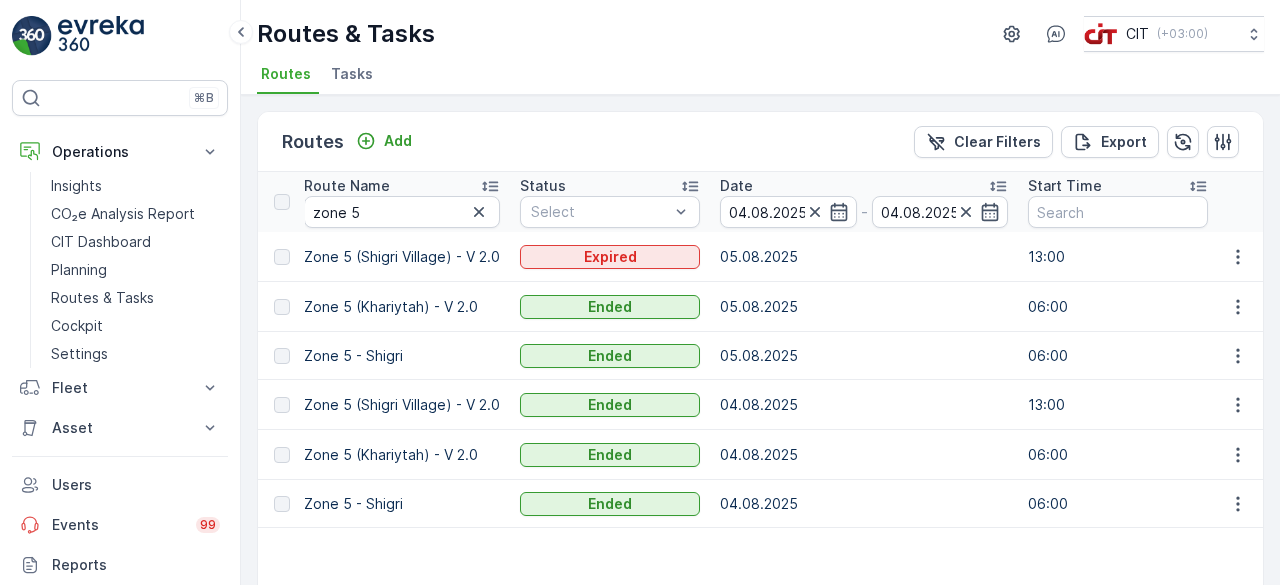 click on "05.08.2025" at bounding box center [864, 307] 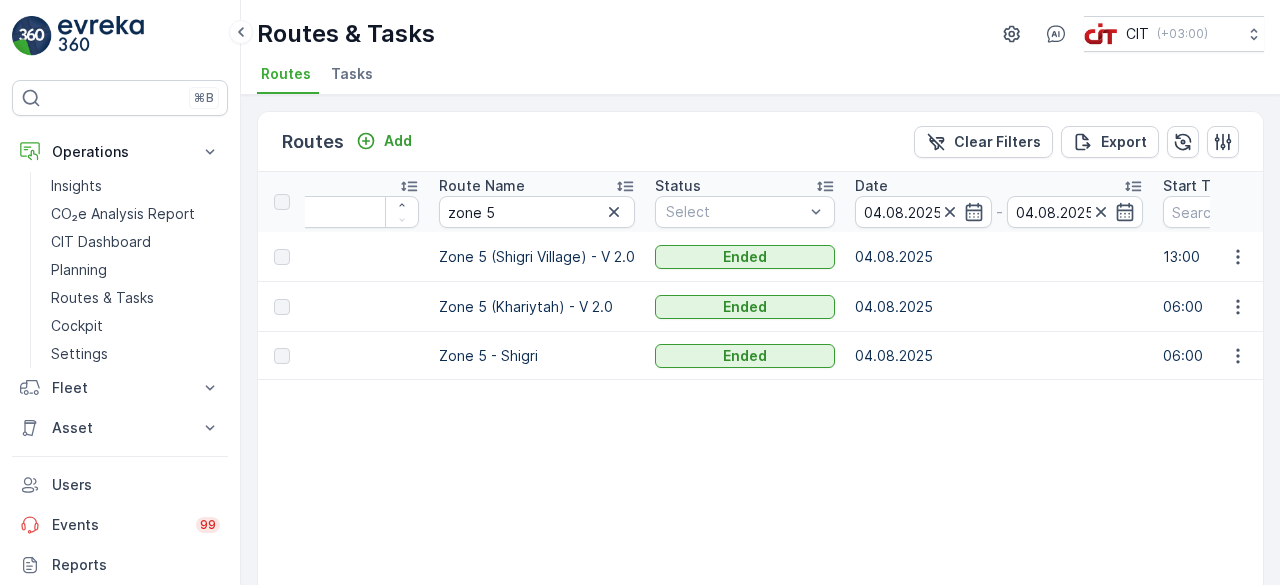 scroll, scrollTop: 0, scrollLeft: 0, axis: both 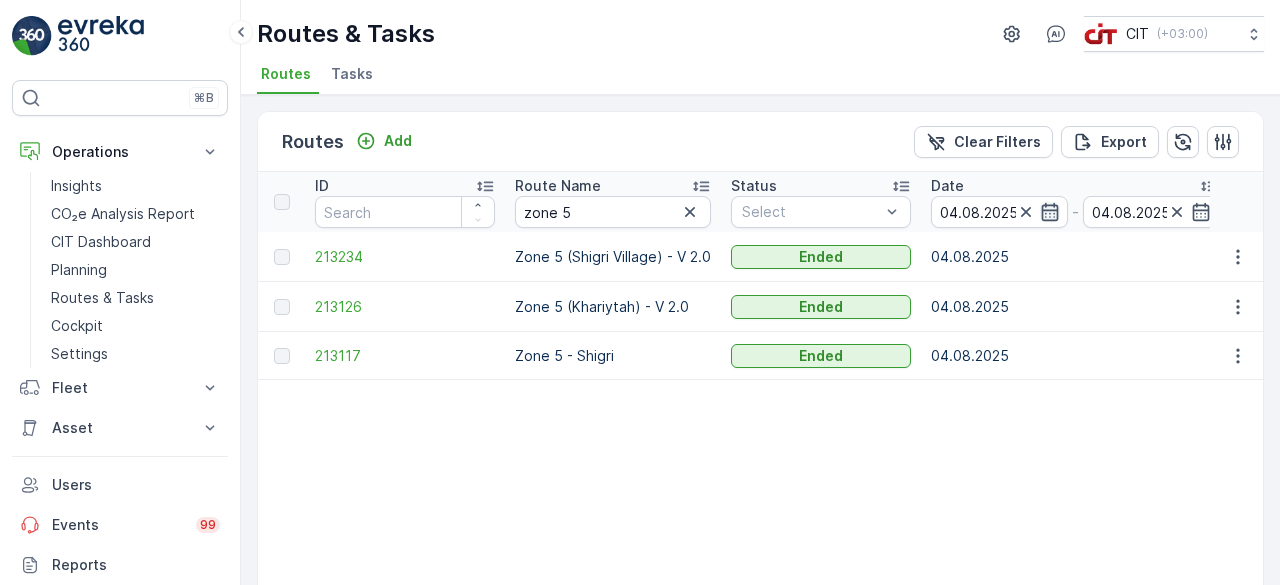 click 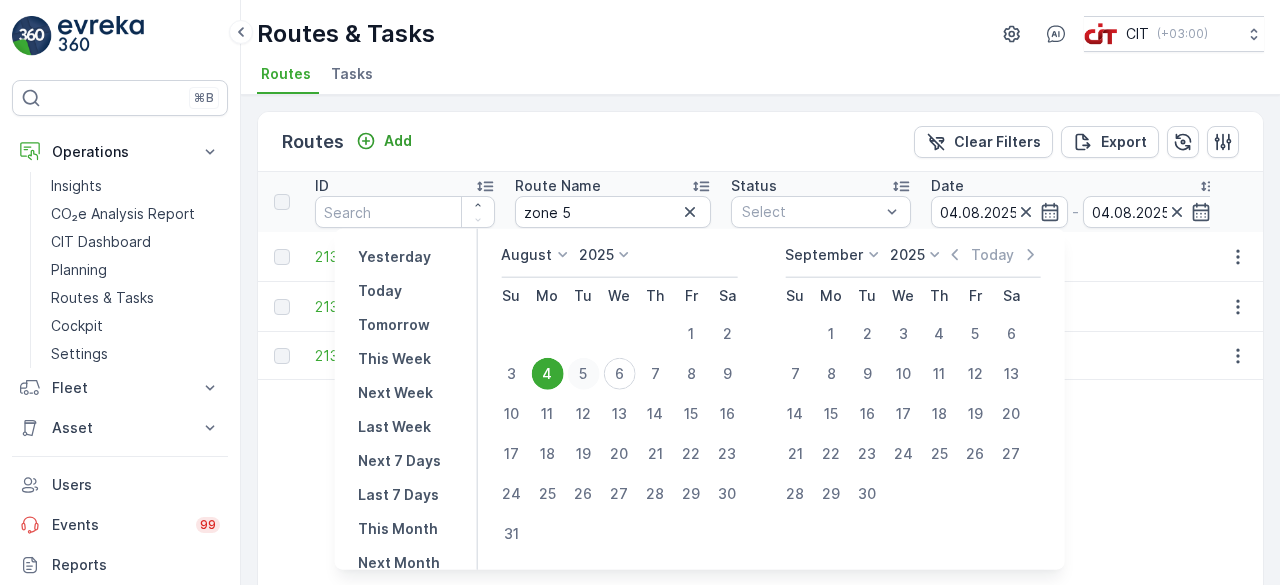 click on "5" at bounding box center (583, 374) 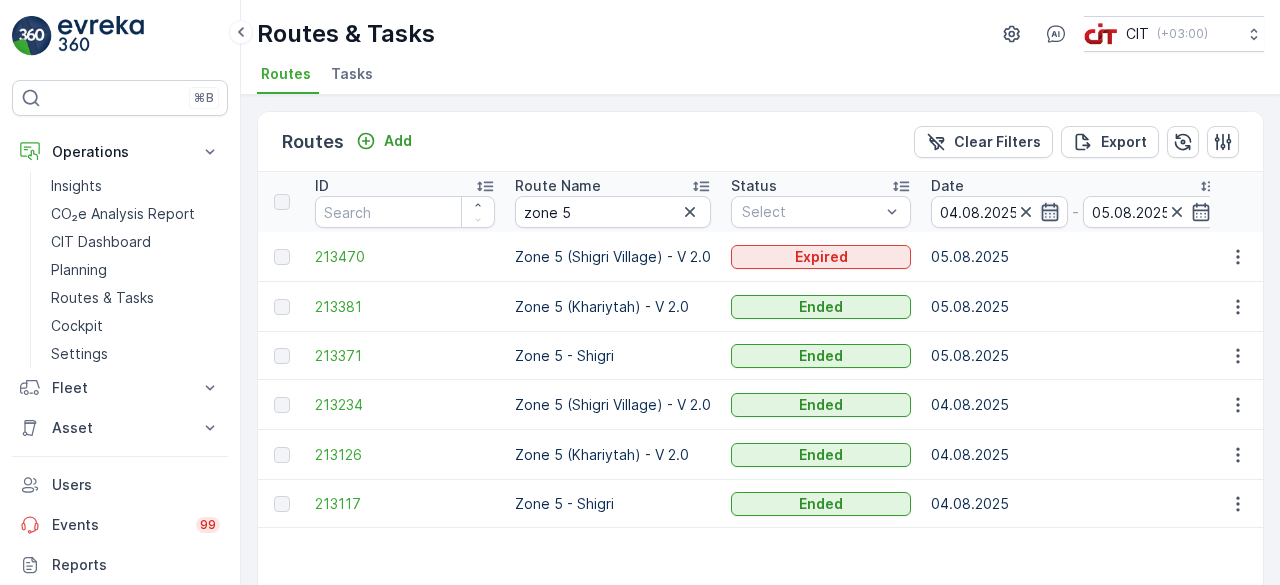 click 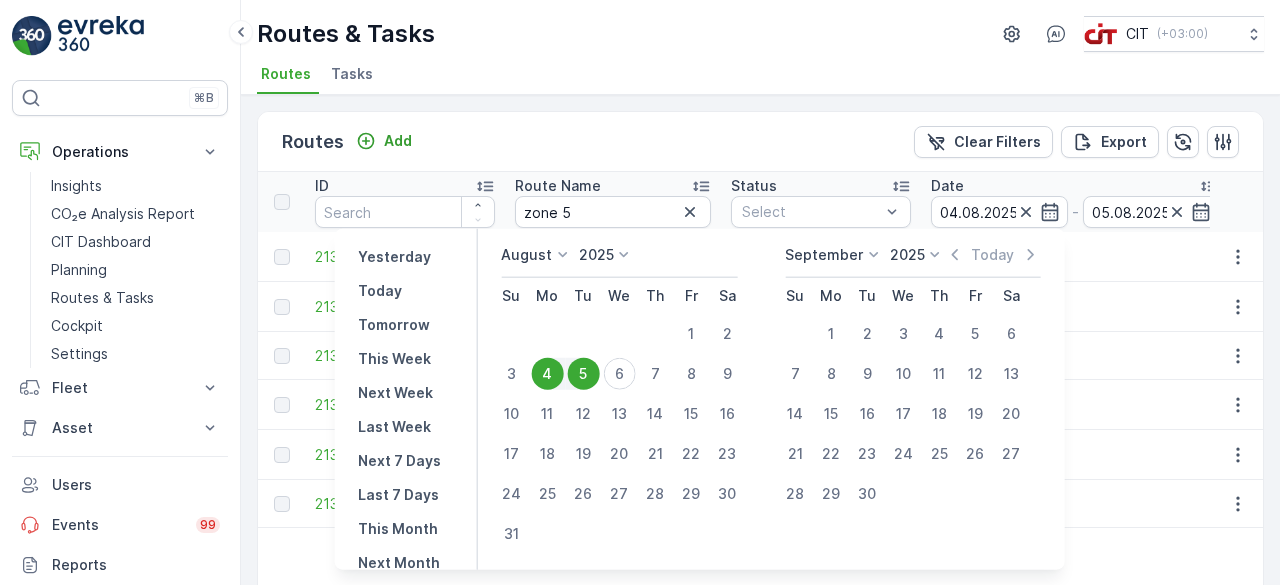 click on "[MONTH] 2025 Su Mo Tu We Th Fr Sa 1 2 3 4 5 6 7 8 9 10 11 12 13 14 15 16 17 18 19 20 21 22 23 24 25 26 27 28 29 30 31 [MONTH] 2025 Today Su Mo Tu We Th Fr Sa 1 2 3 4 5 6 7 8 9 10 11 12 13 14 15 16 17 18 19 20 21 22 23 24 25 26 27 28 29 30" at bounding box center [770, 399] 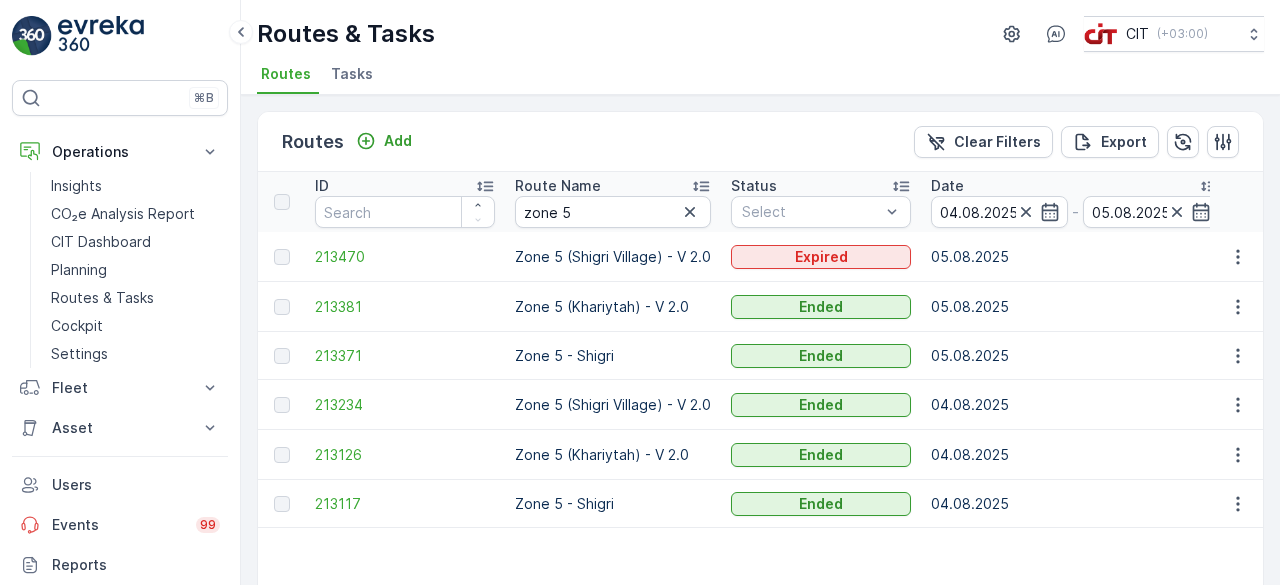 click on "05.08.2025" at bounding box center (1075, 356) 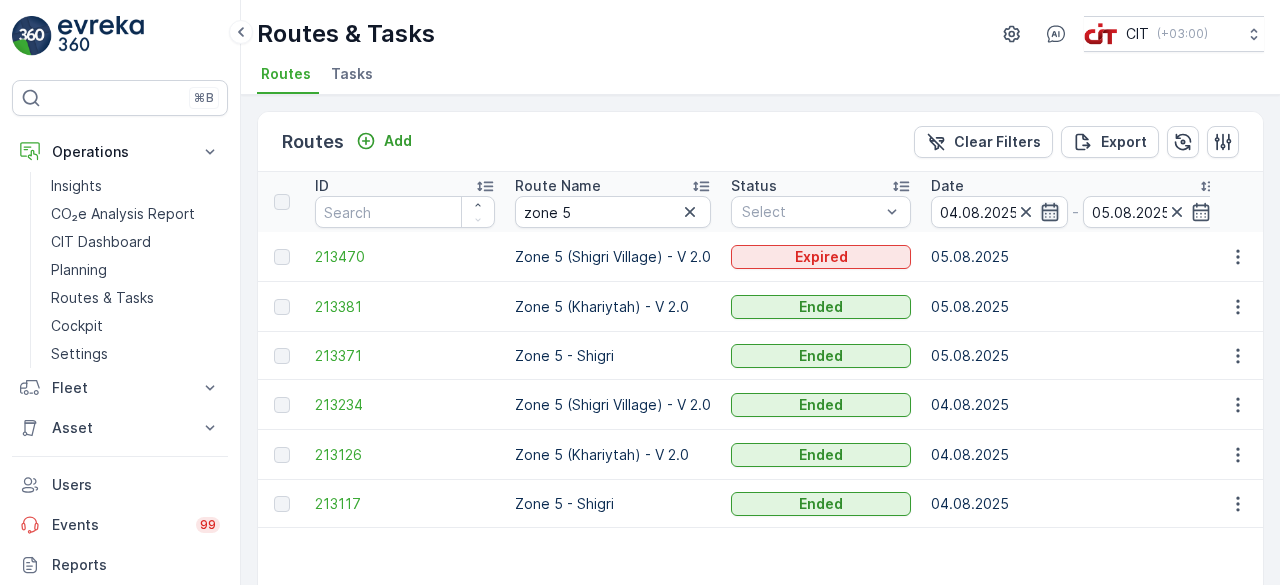 click 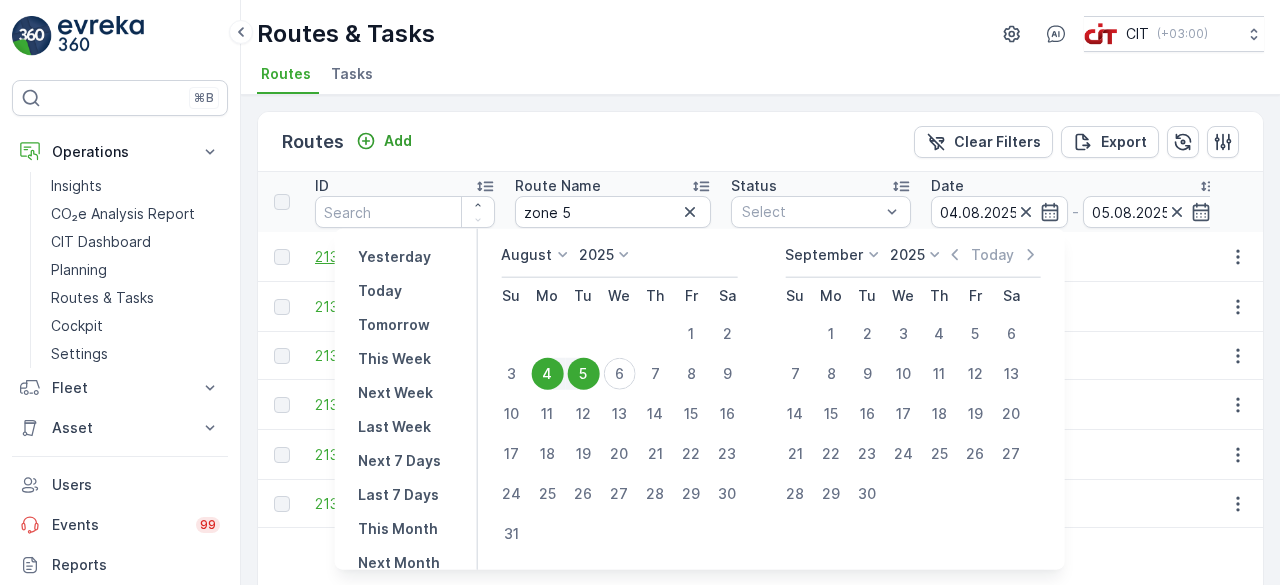click on "Yesterday" at bounding box center (394, 257) 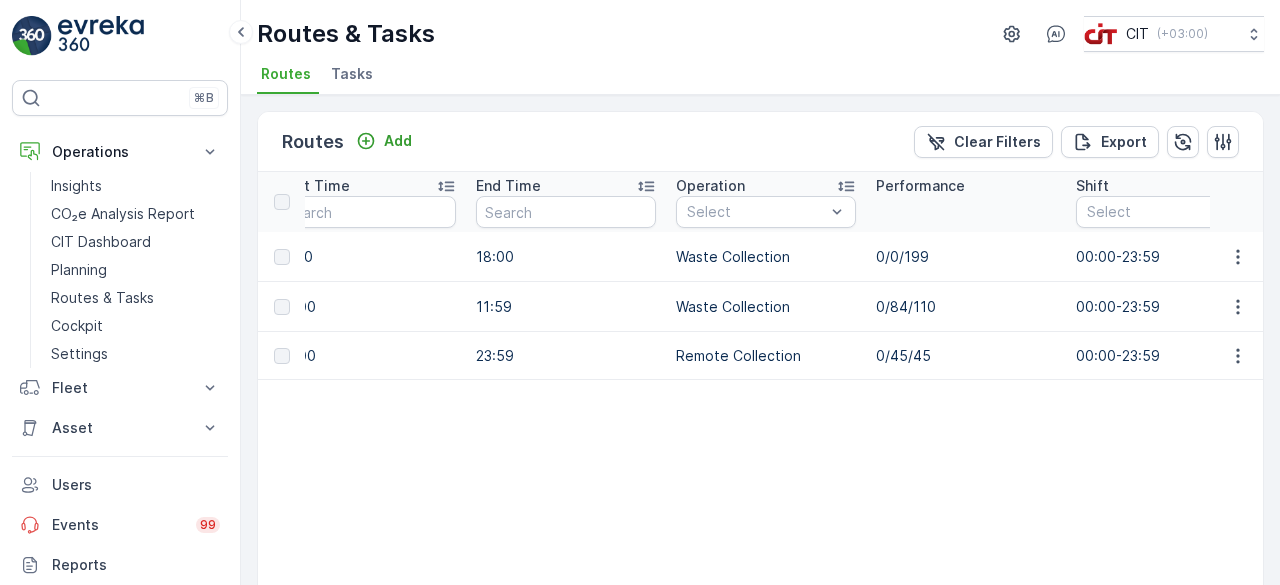 scroll, scrollTop: 0, scrollLeft: 969, axis: horizontal 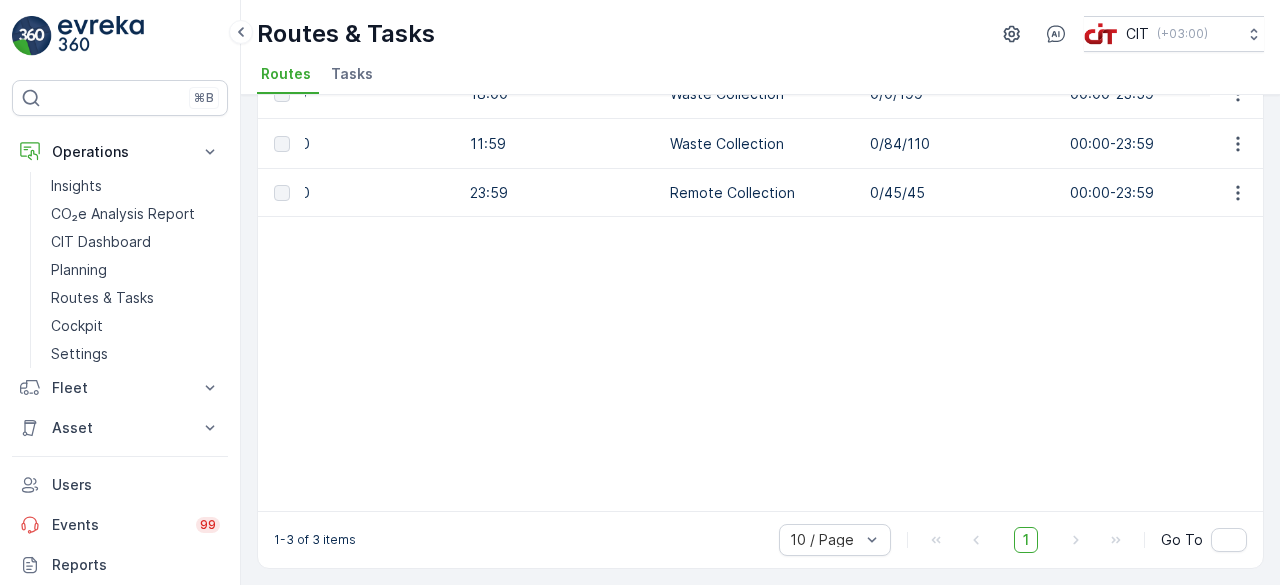 click on "⌘B Operations Insights CO₂e Analysis Report CIT Dashboard Planning Routes & Tasks Cockpit Settings Fleet Insights Live Tracking Track History Fleet Activities Asset Assets Activities Users Events 99 Reports Documents v 1.47.3 NN [EMAIL] Routes & Tasks CIT ( +03:00 ) Routes Tasks Routes Add Clear Filters Export ID Route Name [ZONE] Status Select Date 05.[MONTH].[YEAR] - 05.[MONTH].[YEAR] Start Time End Time Operation Select Performance Shift Select Assignee Select Route Plan Regions Select Geomaps Select Crew Member(s) Select Start Location Select End Location Select Disposal Location Select Fuel Station Select 213470 [ZONE] ([ZONE]) - V 2.0 Expired 05.[MONTH].[YEAR] 13:00 18:00 Waste Collection 0/0/199 [TIME]-[TIME] REL 13 [ZONE] ([ZONE]) - V 2.0 - [ZONE] [ZONE] [LANDFILL] 213381 [ZONE] ([ZONE]) - V 2.0 Ended 05.[MONTH].[YEAR] 06:00 11:59 Waste Collection 0/84/110 [TIME]-[TIME] REL 13 [ZONE] ([ZONE]) - [ZONE] [ZONE] [LANDFILL] 213371 - -" at bounding box center (640, 292) 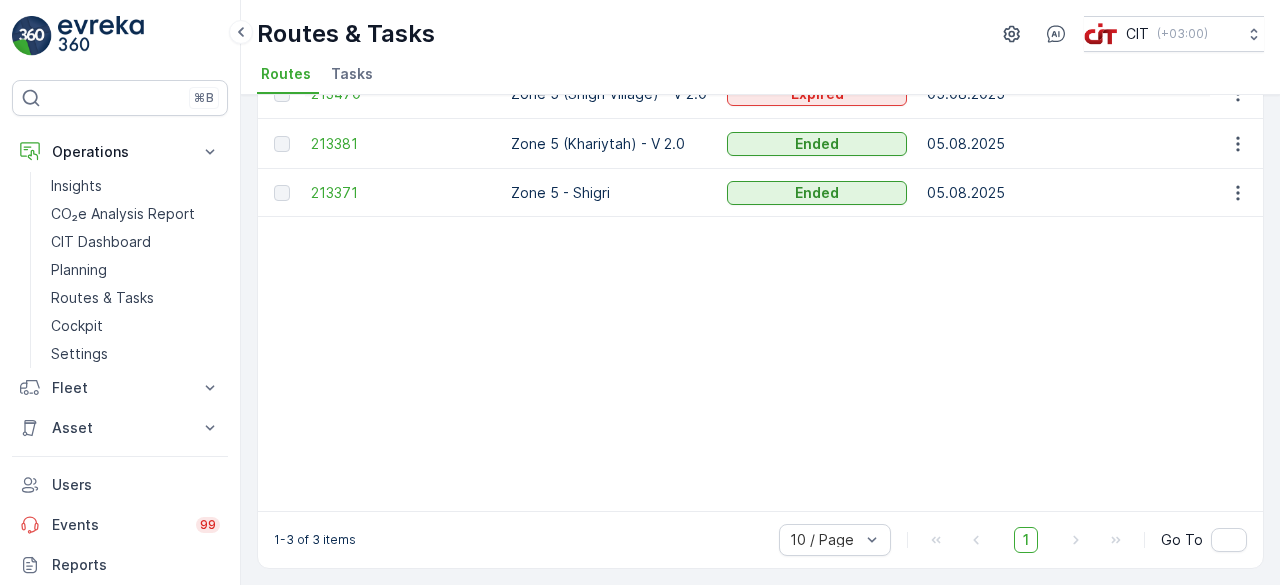 scroll, scrollTop: 0, scrollLeft: 0, axis: both 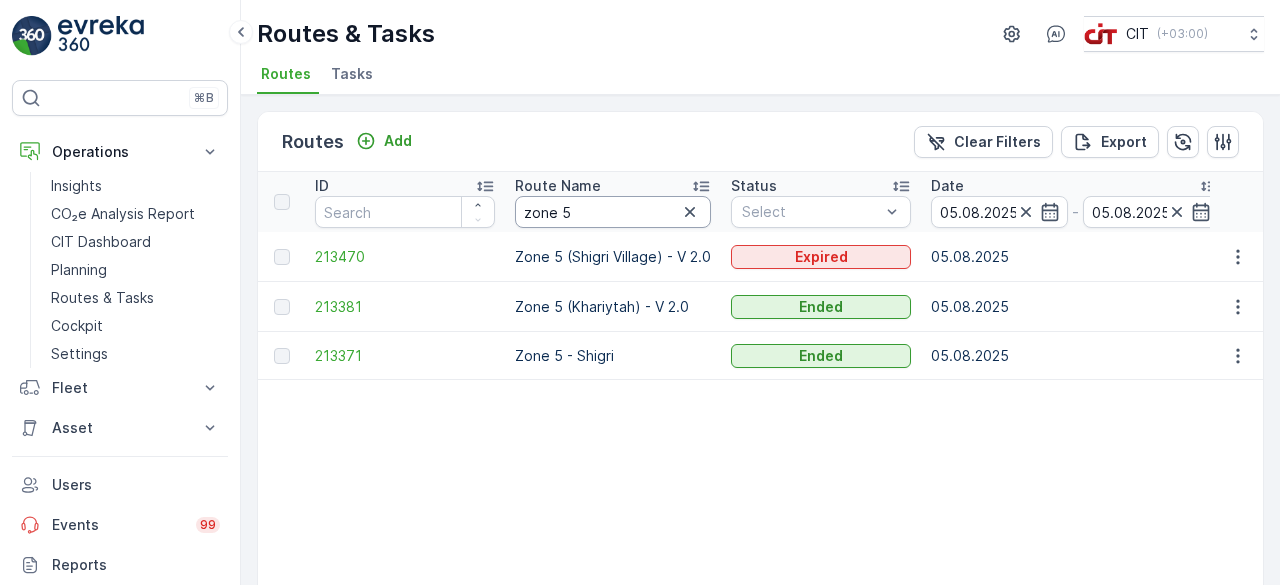 click on "zone 5" at bounding box center [613, 212] 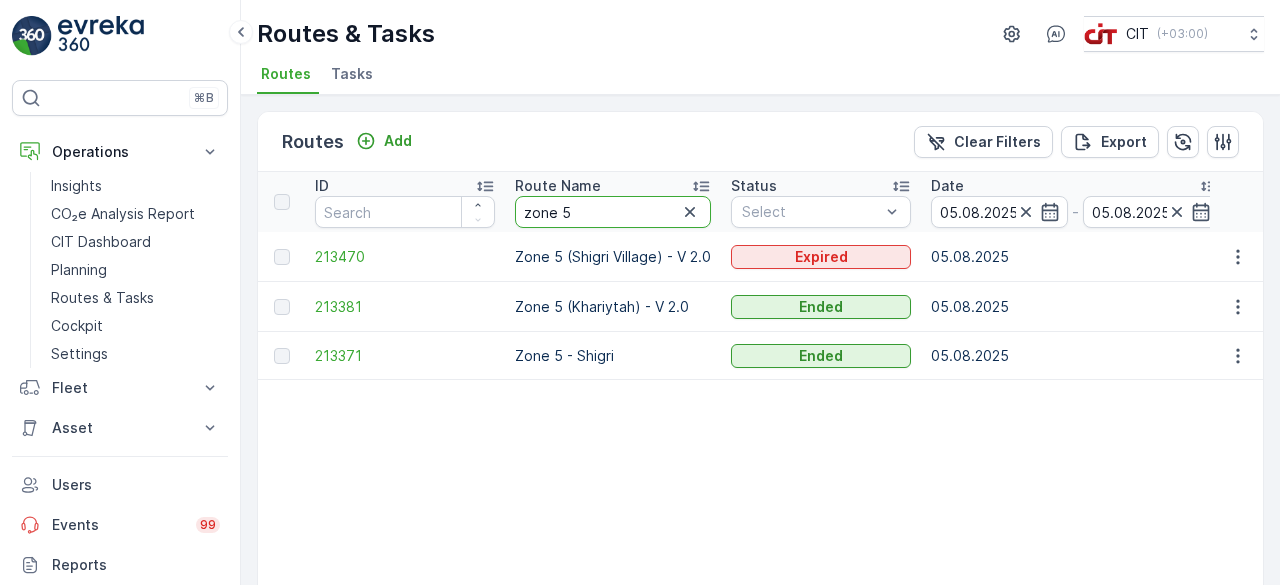 type on "zone" 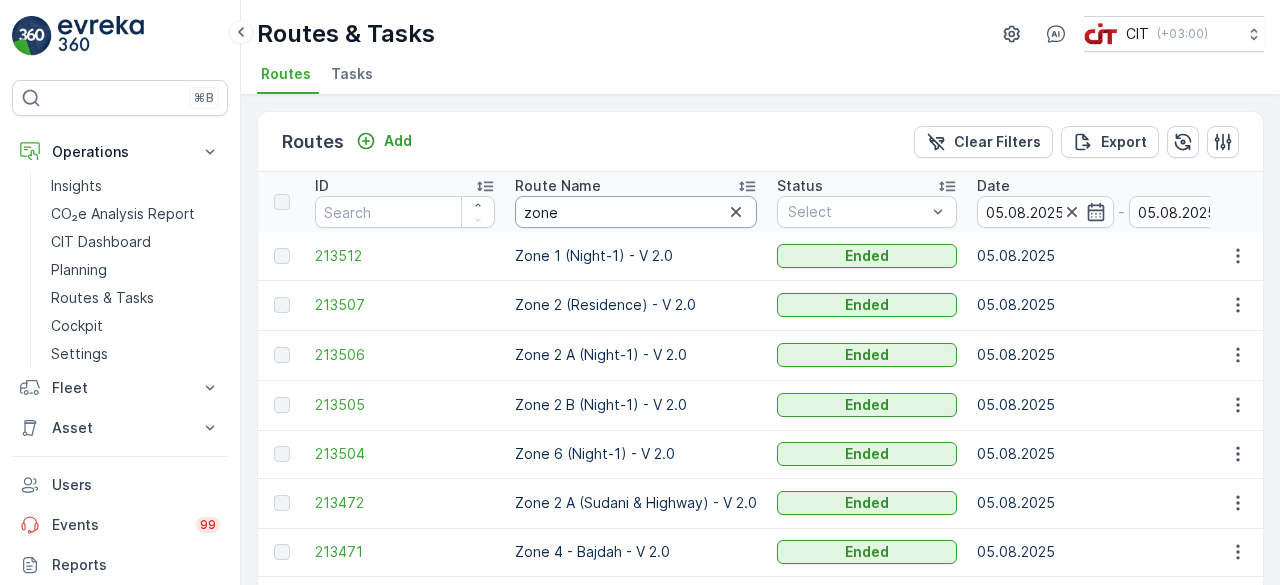 click on "zone" at bounding box center [636, 212] 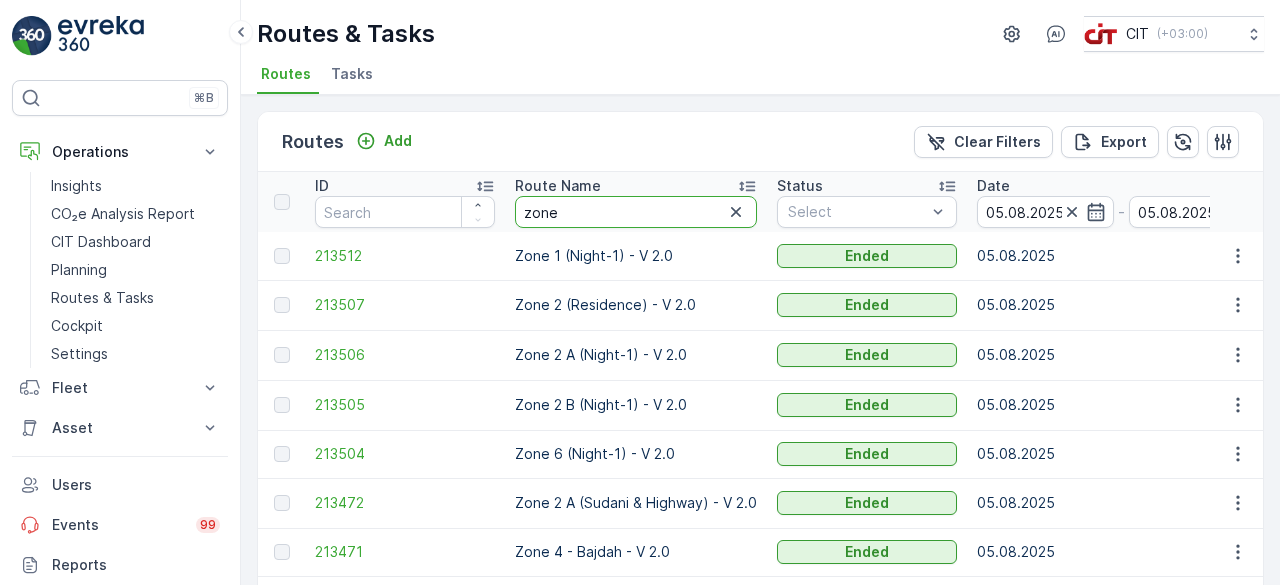 type on "[ZONE] 4" 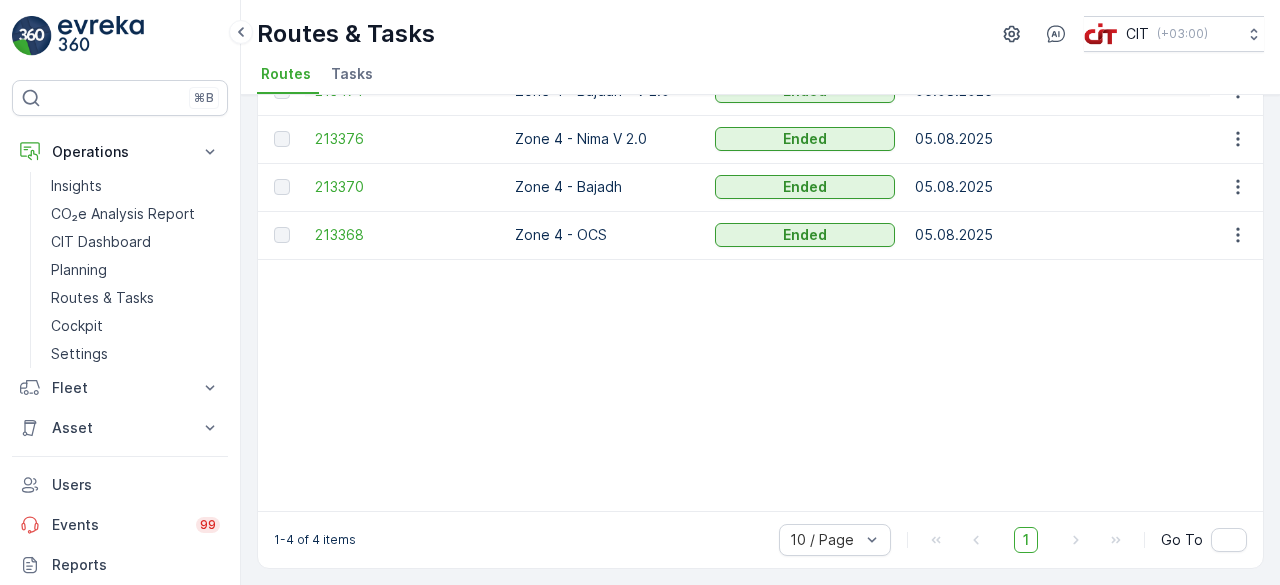 scroll, scrollTop: 0, scrollLeft: 0, axis: both 